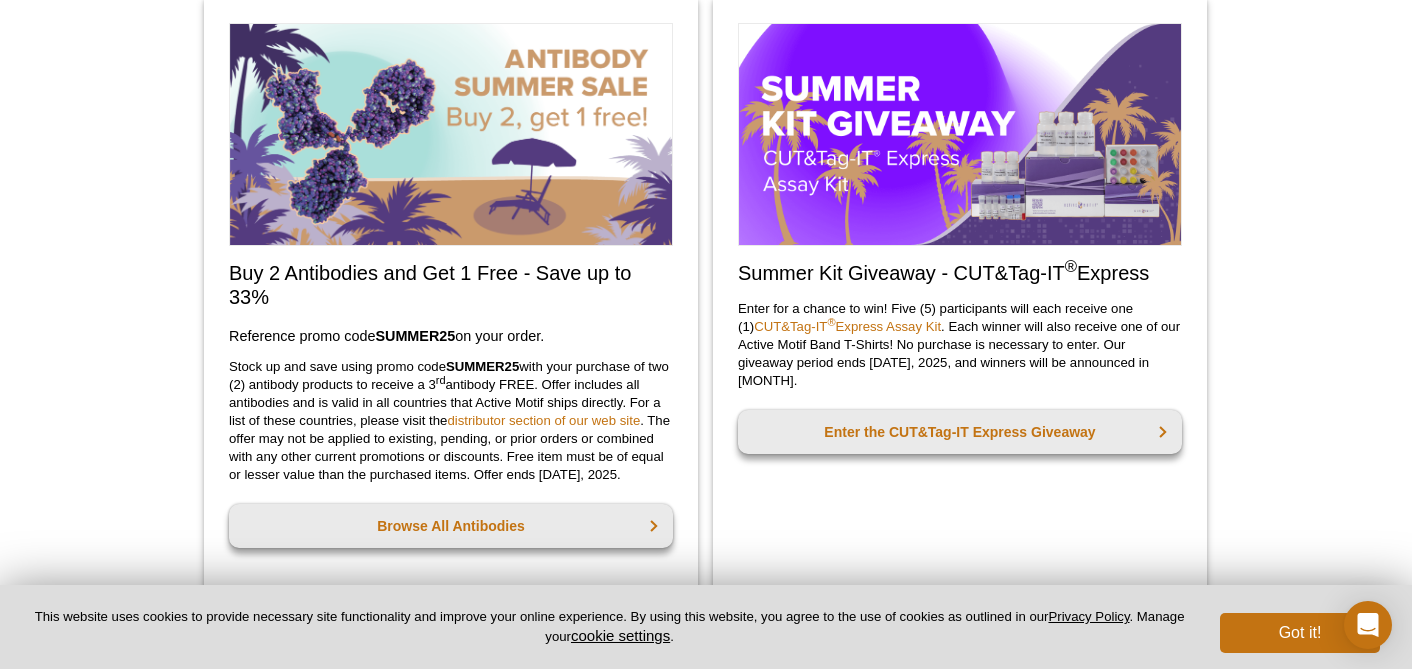 scroll, scrollTop: 673, scrollLeft: 0, axis: vertical 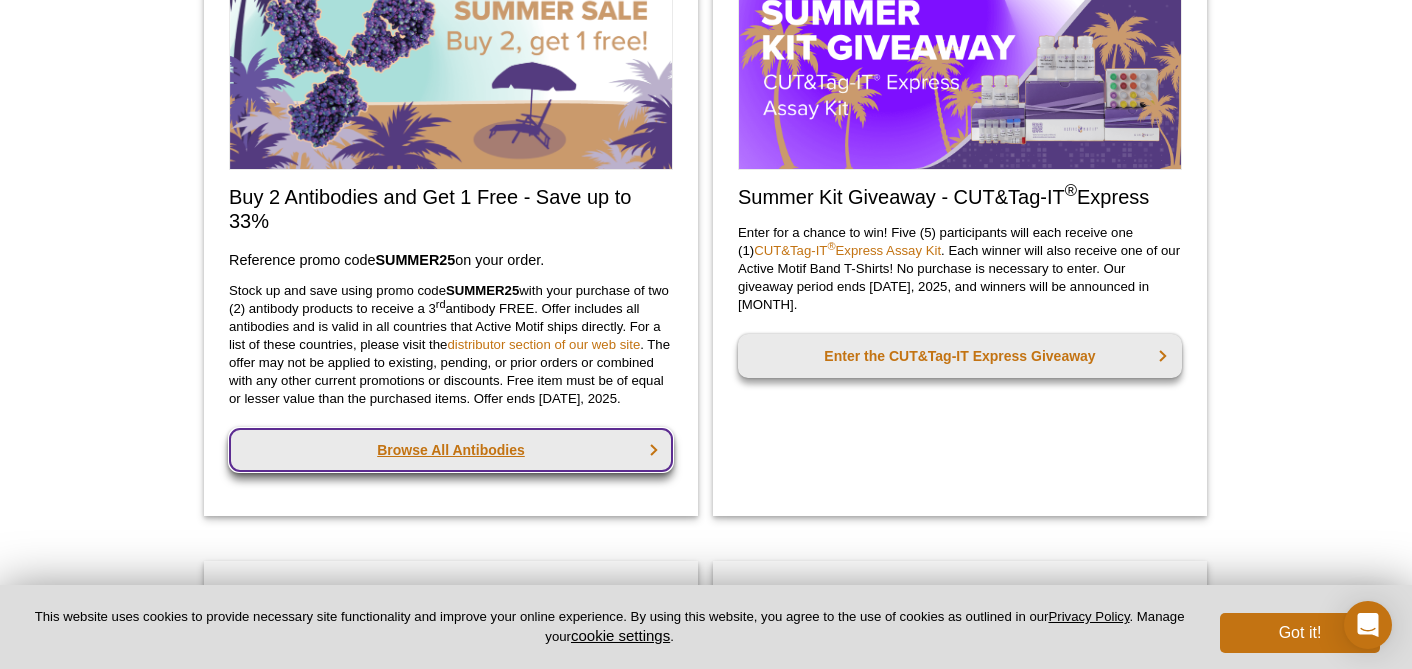 click on "Browse All Antibodies" at bounding box center [451, 450] 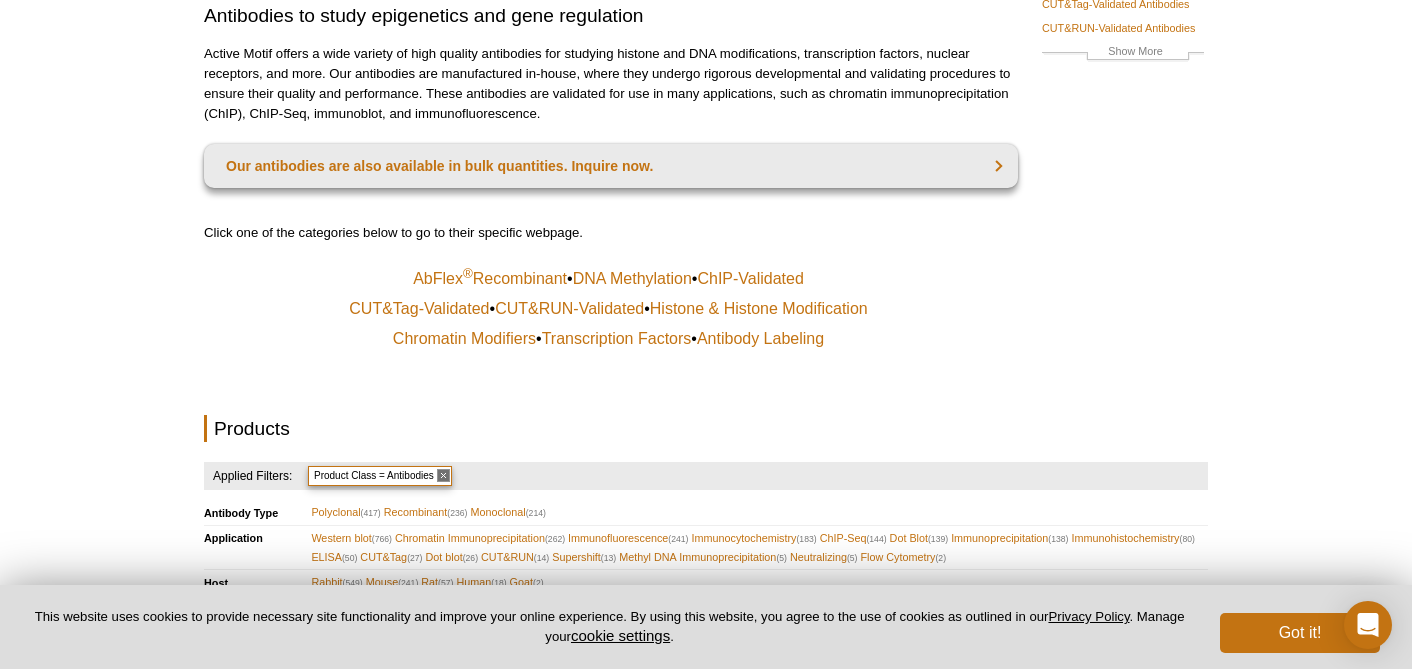 scroll, scrollTop: 264, scrollLeft: 0, axis: vertical 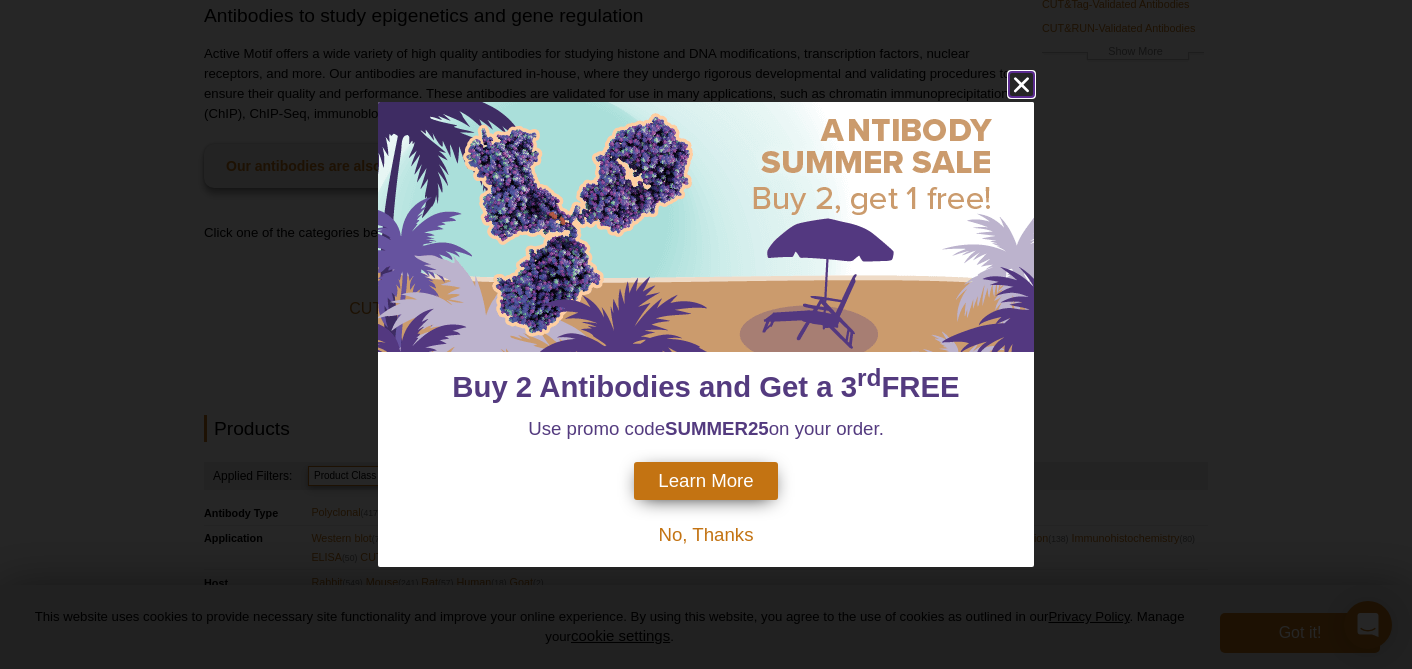 click 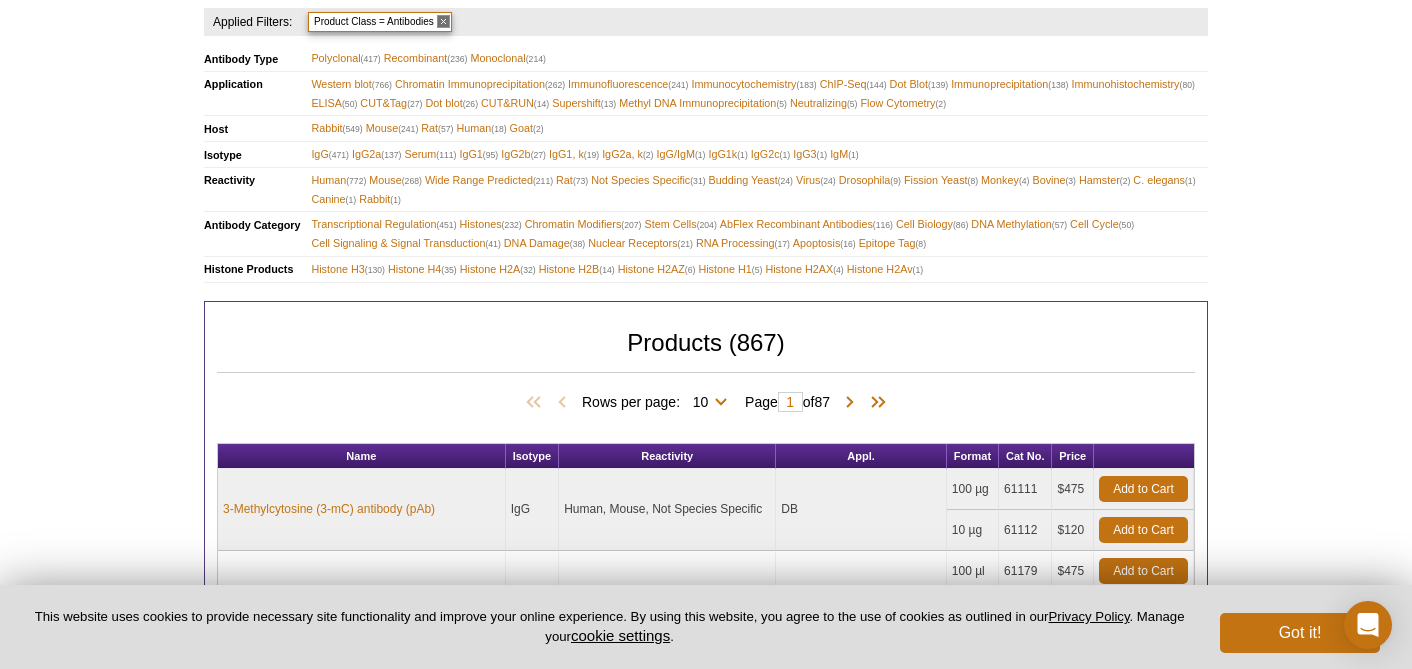 scroll, scrollTop: 557, scrollLeft: 0, axis: vertical 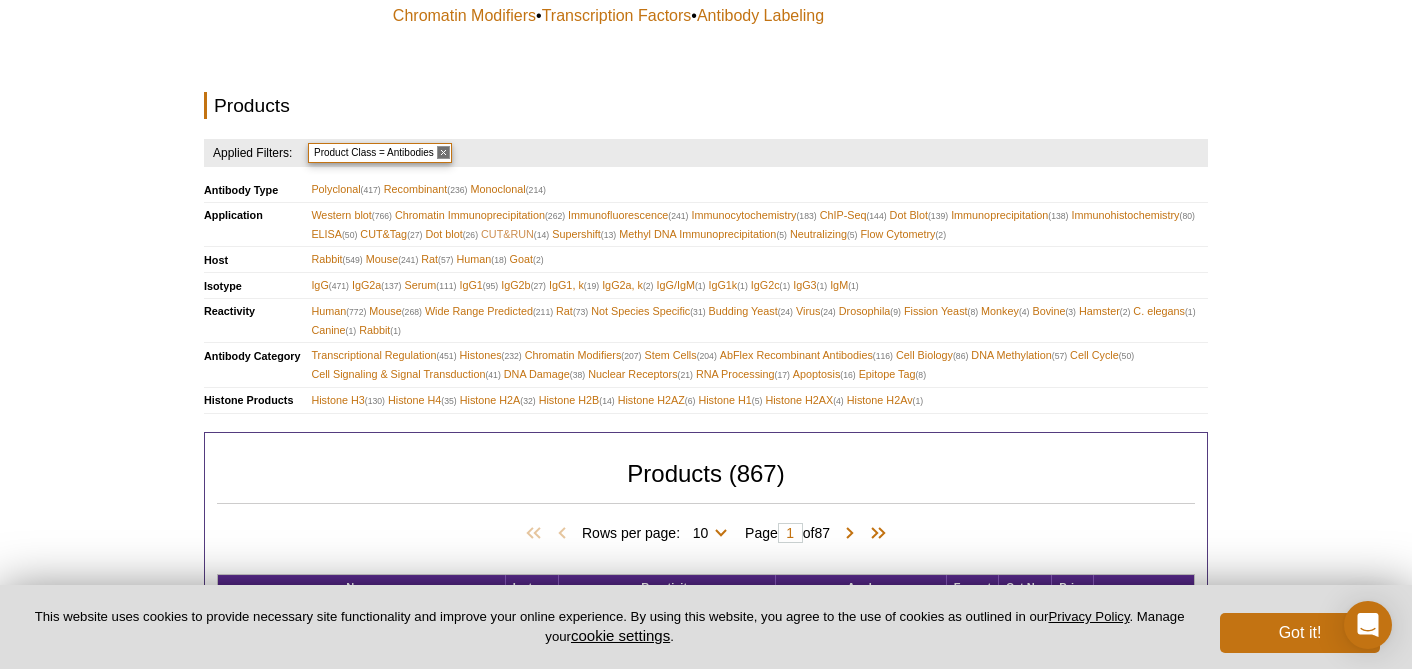 click on "CUT&RUN  (14)" at bounding box center (515, 234) 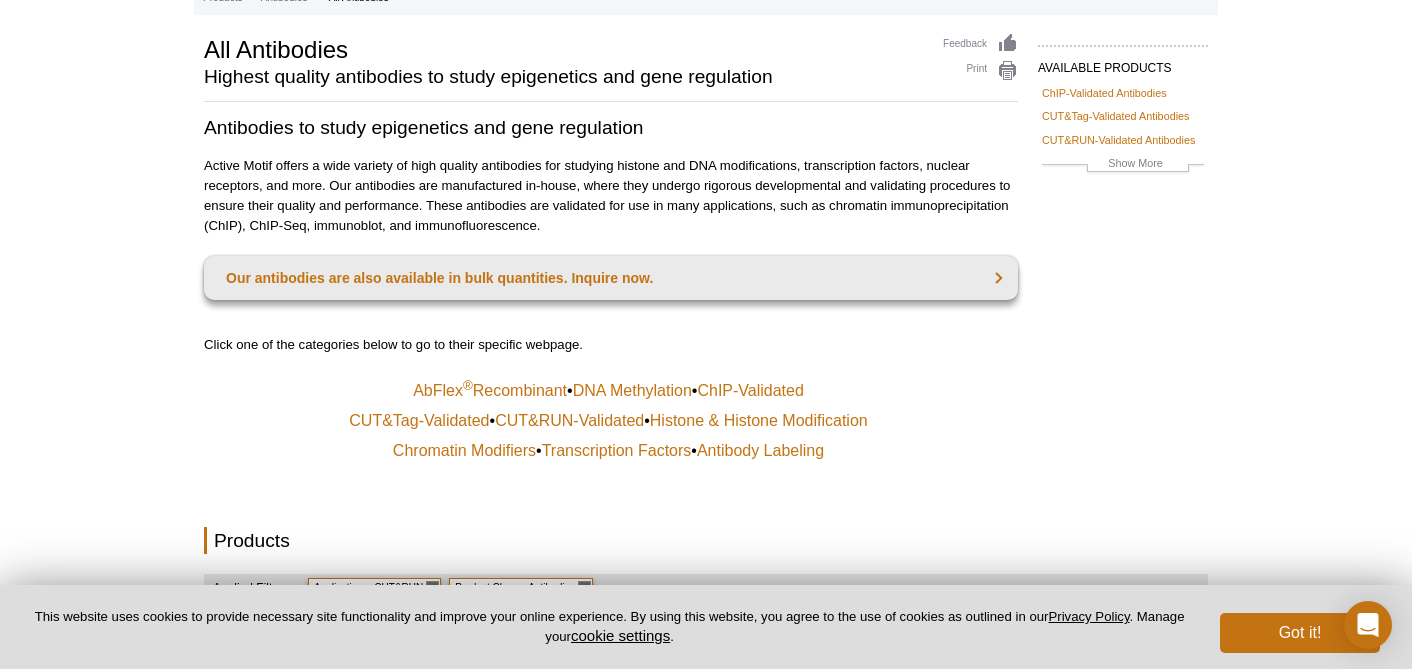 scroll, scrollTop: 521, scrollLeft: 0, axis: vertical 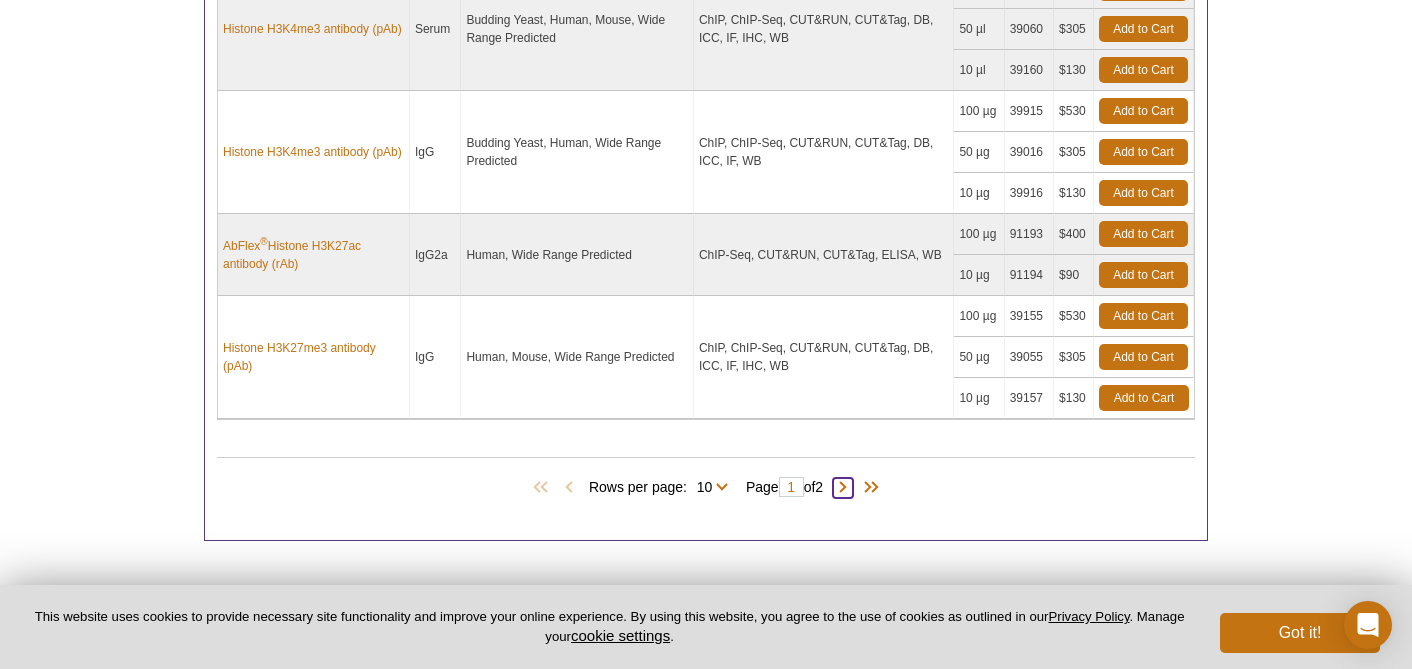 click at bounding box center (843, 488) 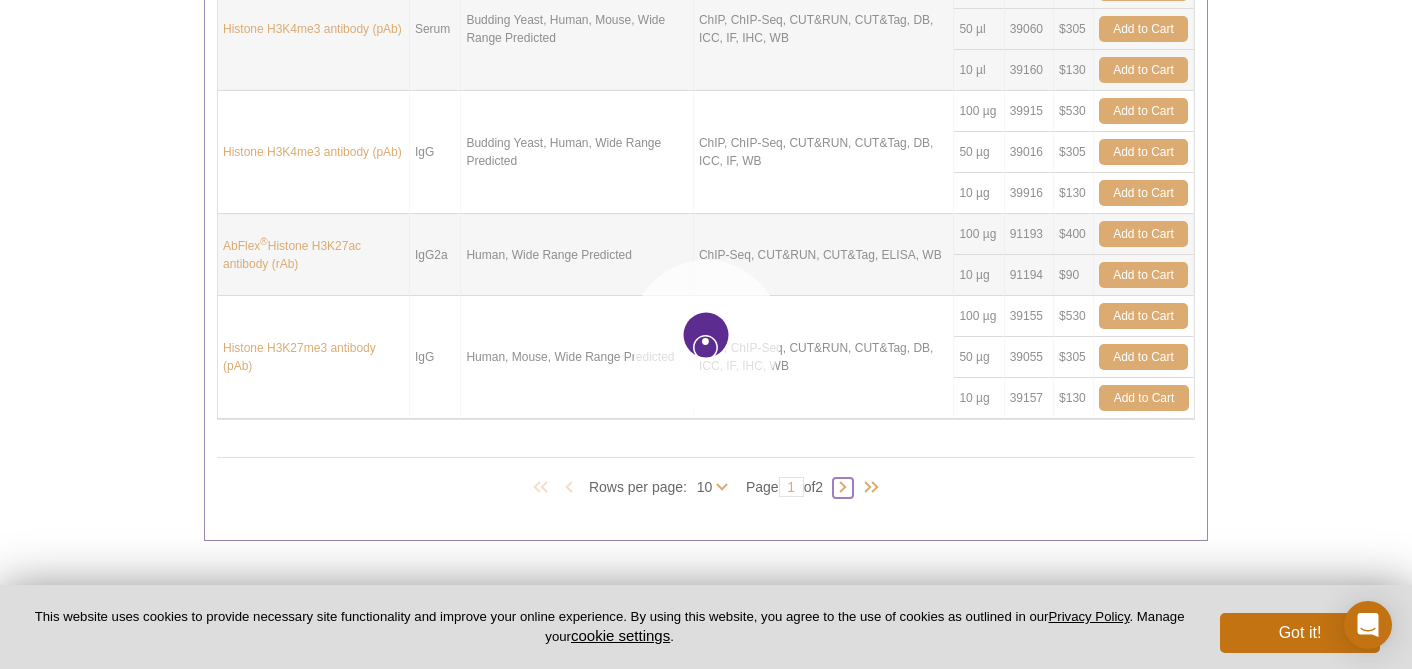 type on "2" 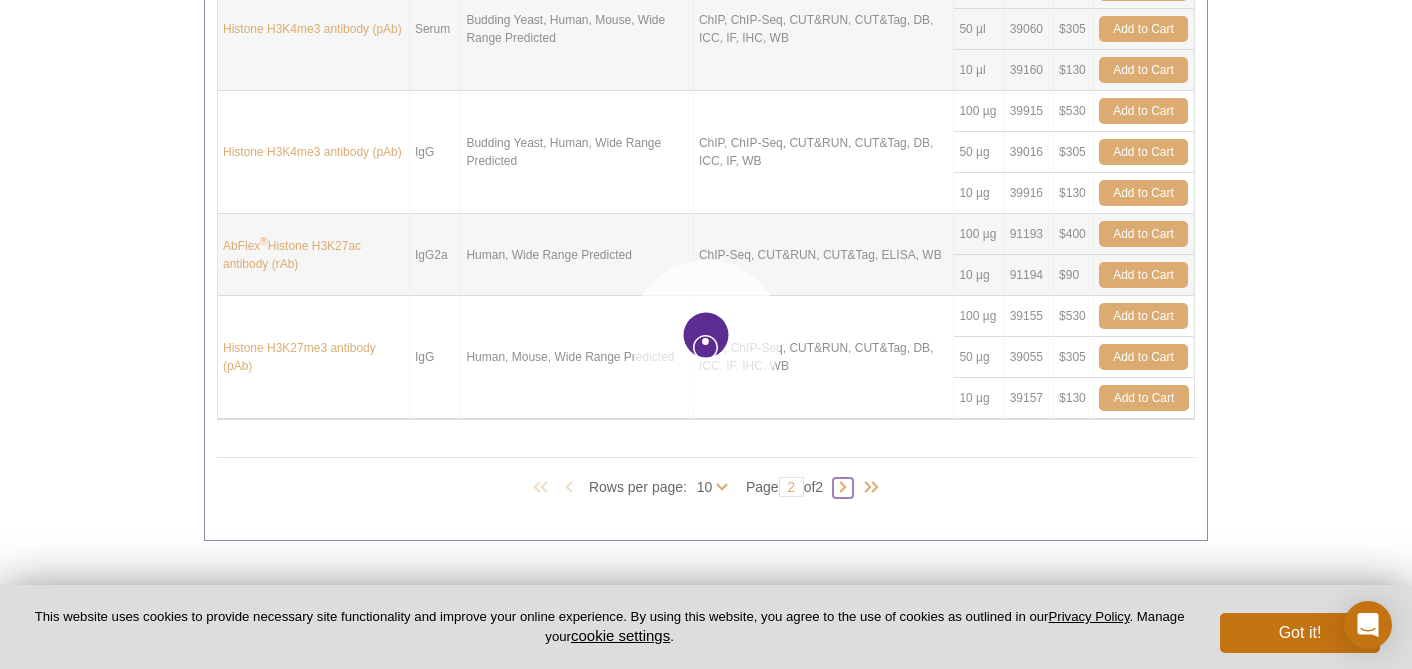 scroll, scrollTop: 749, scrollLeft: 0, axis: vertical 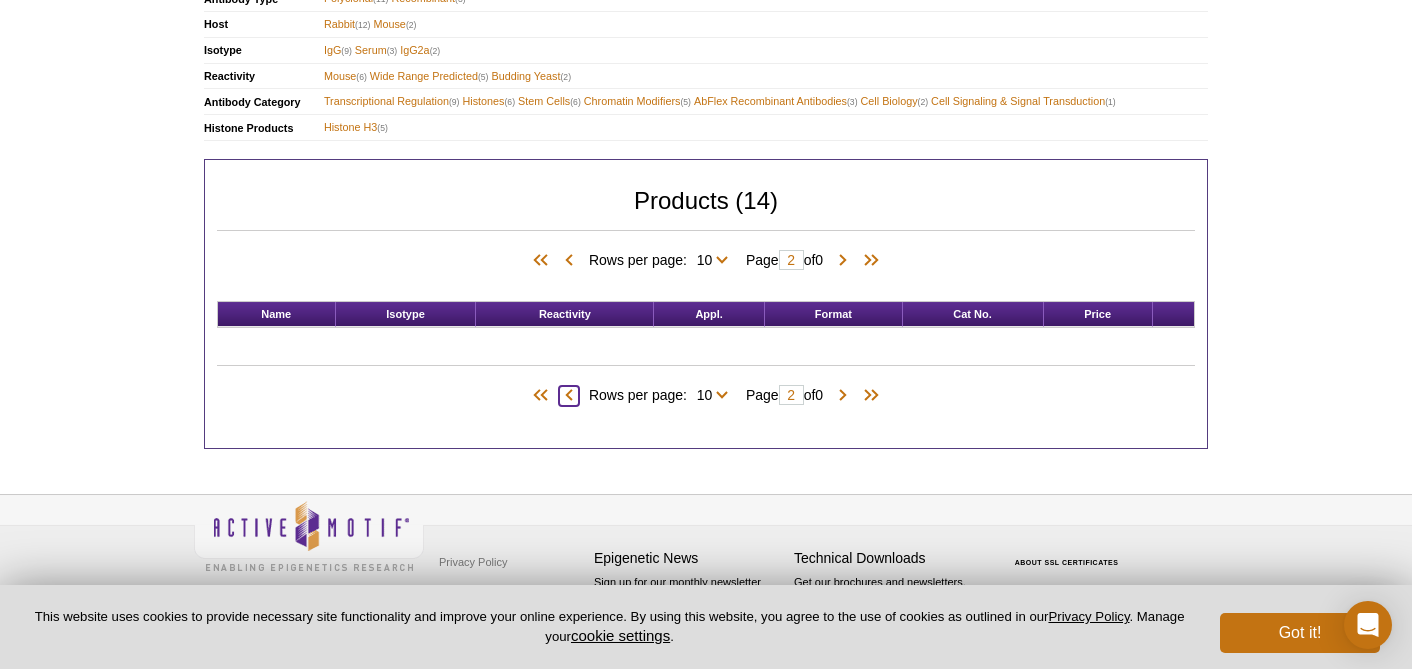 click at bounding box center [569, 396] 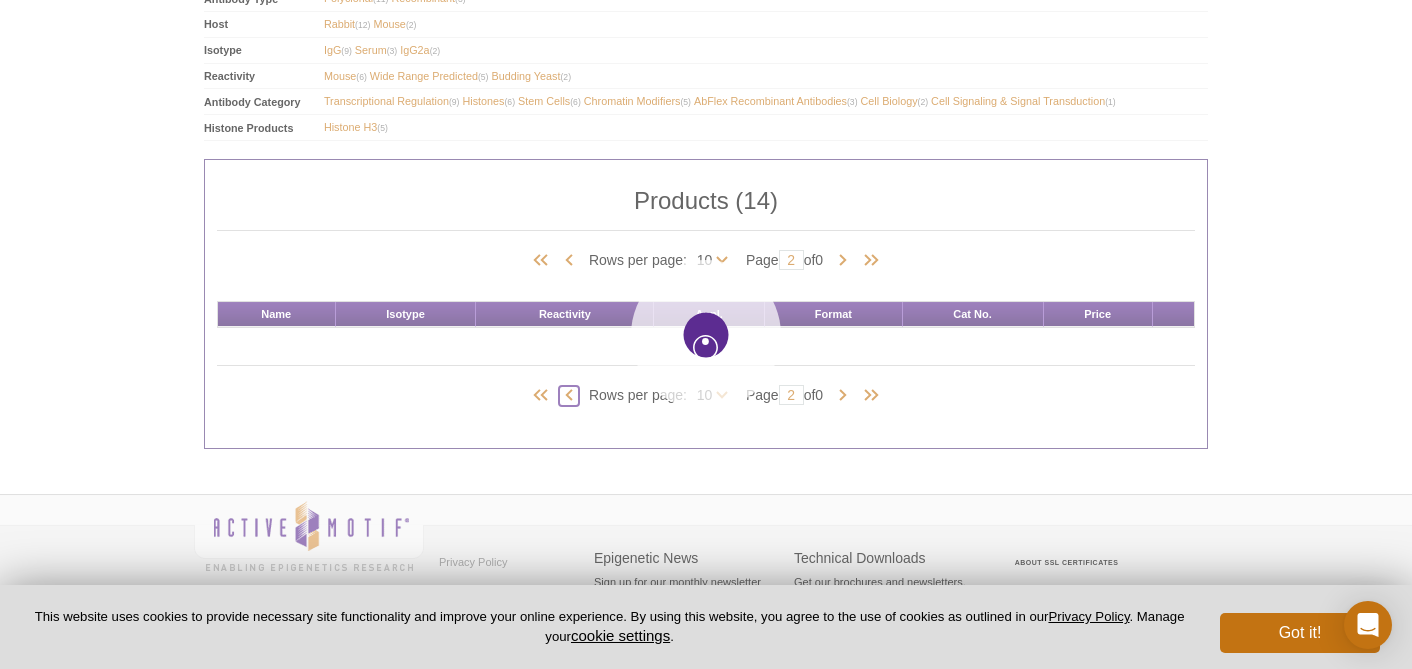 type on "1" 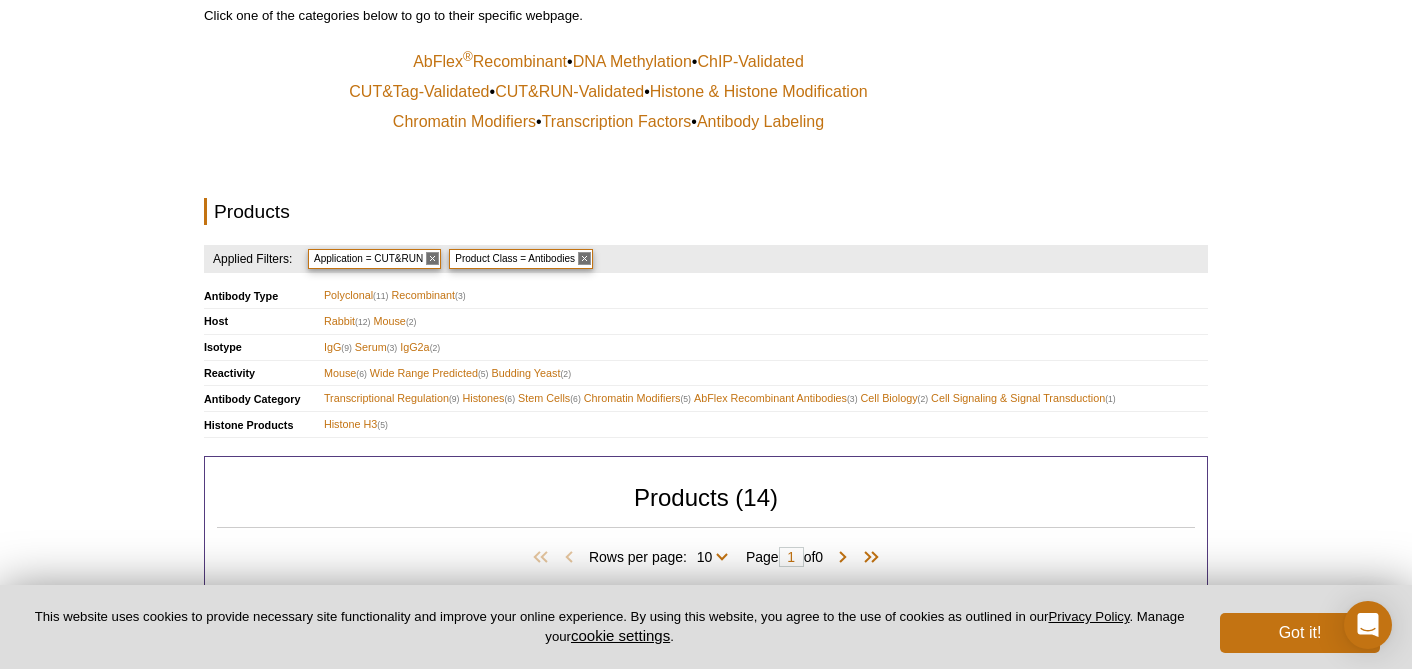 scroll, scrollTop: 575, scrollLeft: 0, axis: vertical 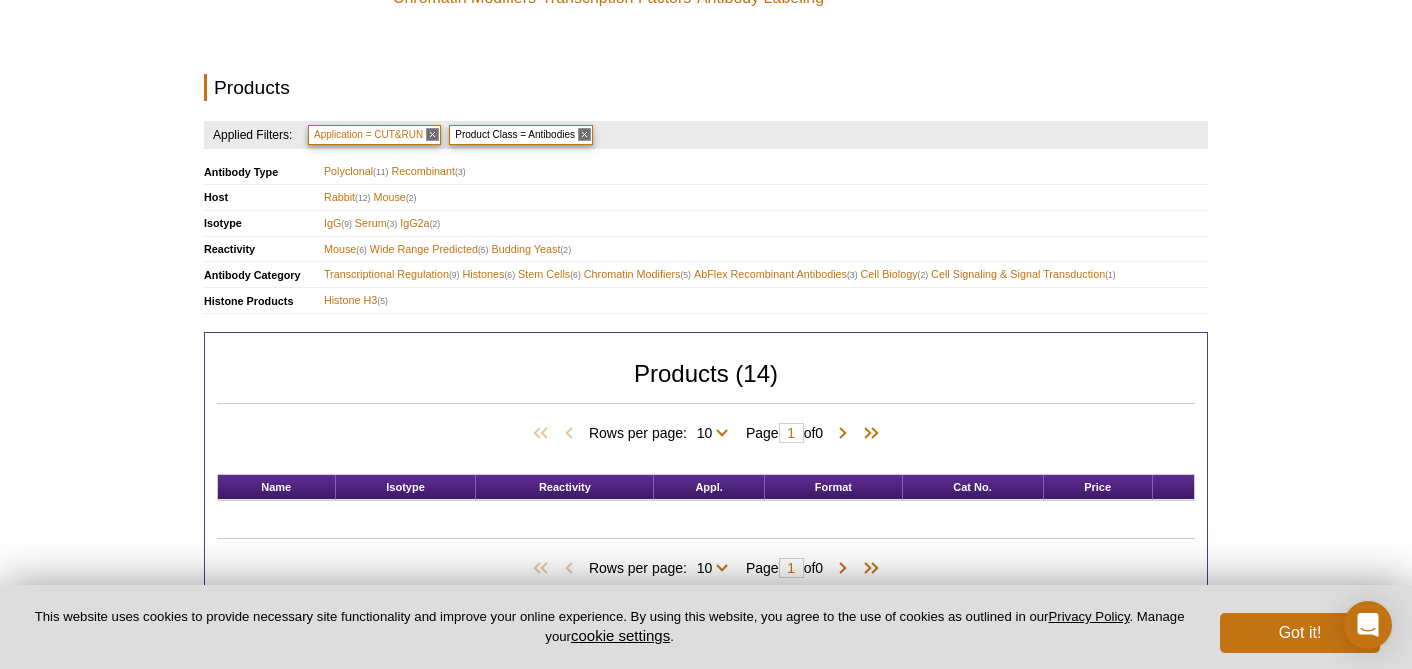 click on "Application = CUT&RUN" at bounding box center (374, 135) 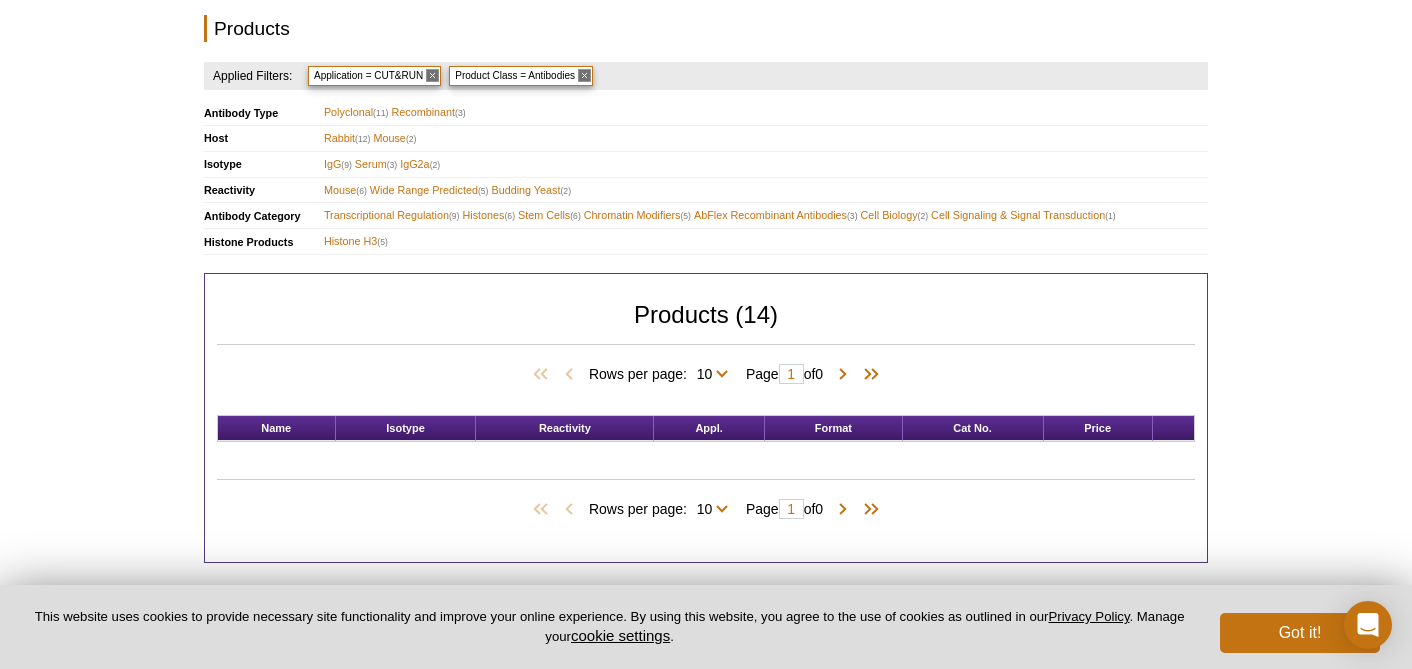 scroll, scrollTop: 396, scrollLeft: 0, axis: vertical 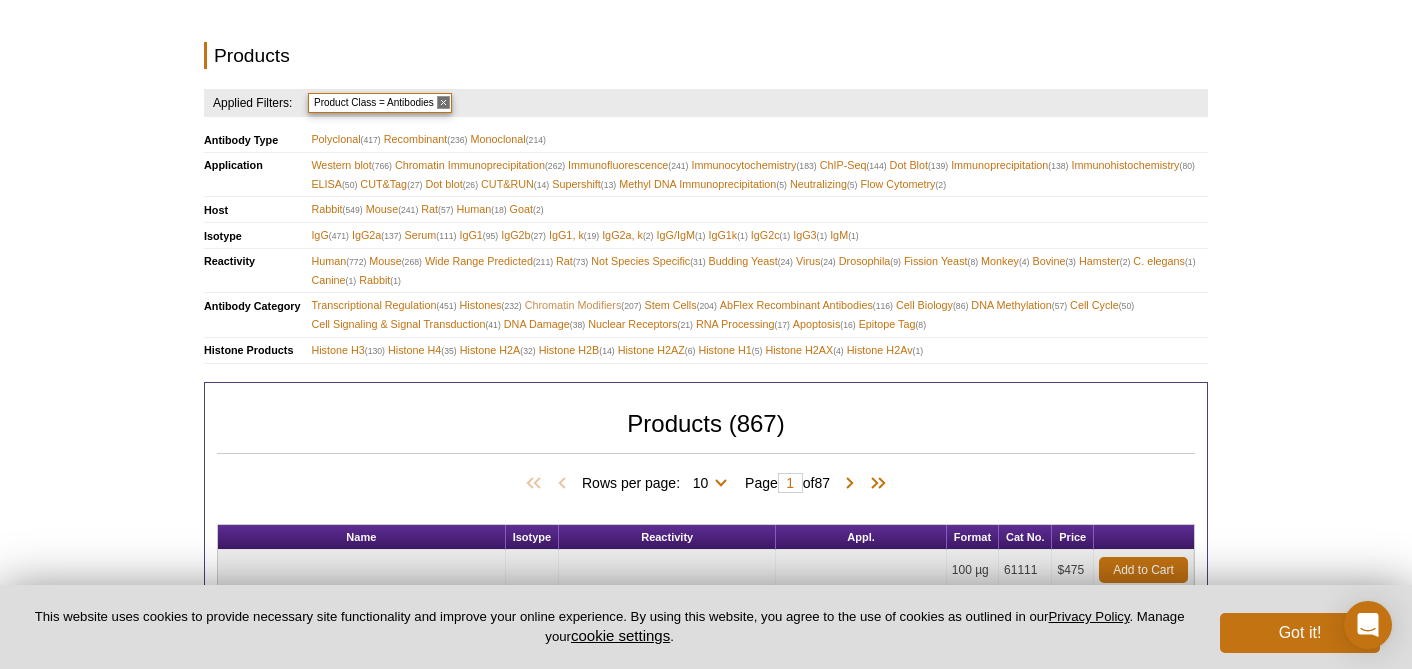 click on "Chromatin Modifiers  (207)" at bounding box center [583, 305] 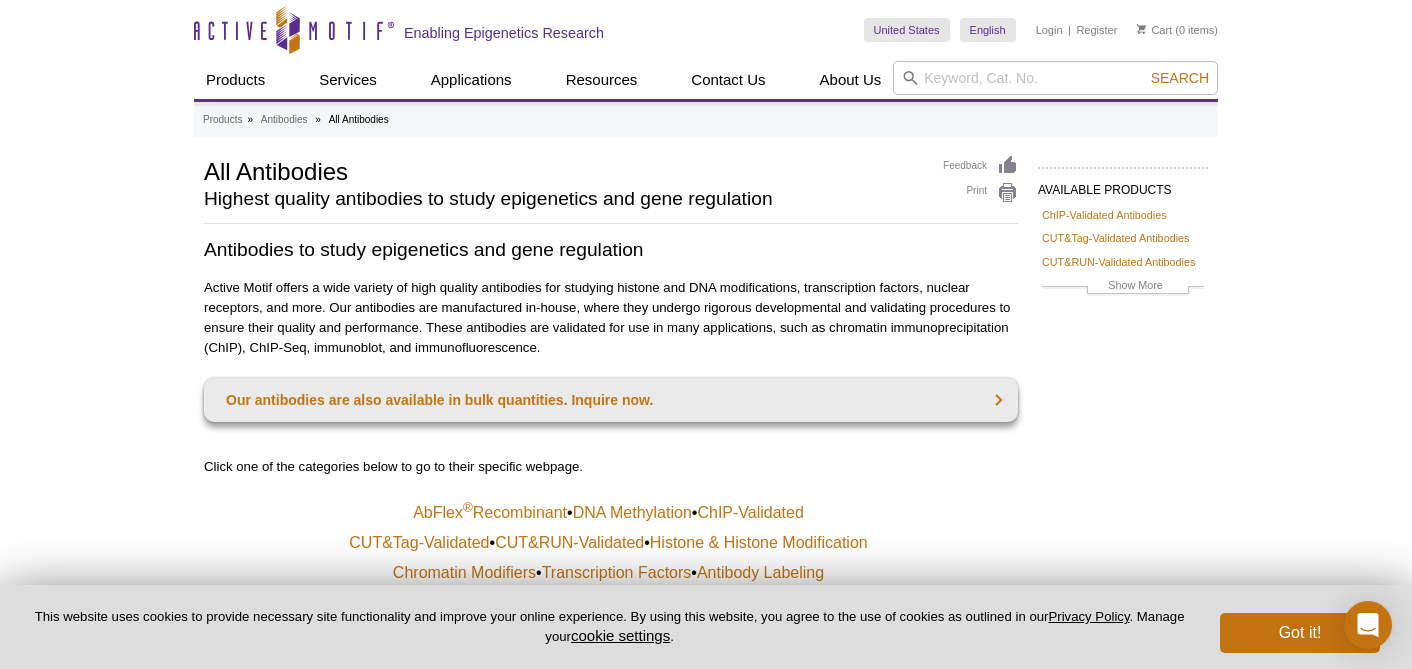 scroll, scrollTop: 585, scrollLeft: 0, axis: vertical 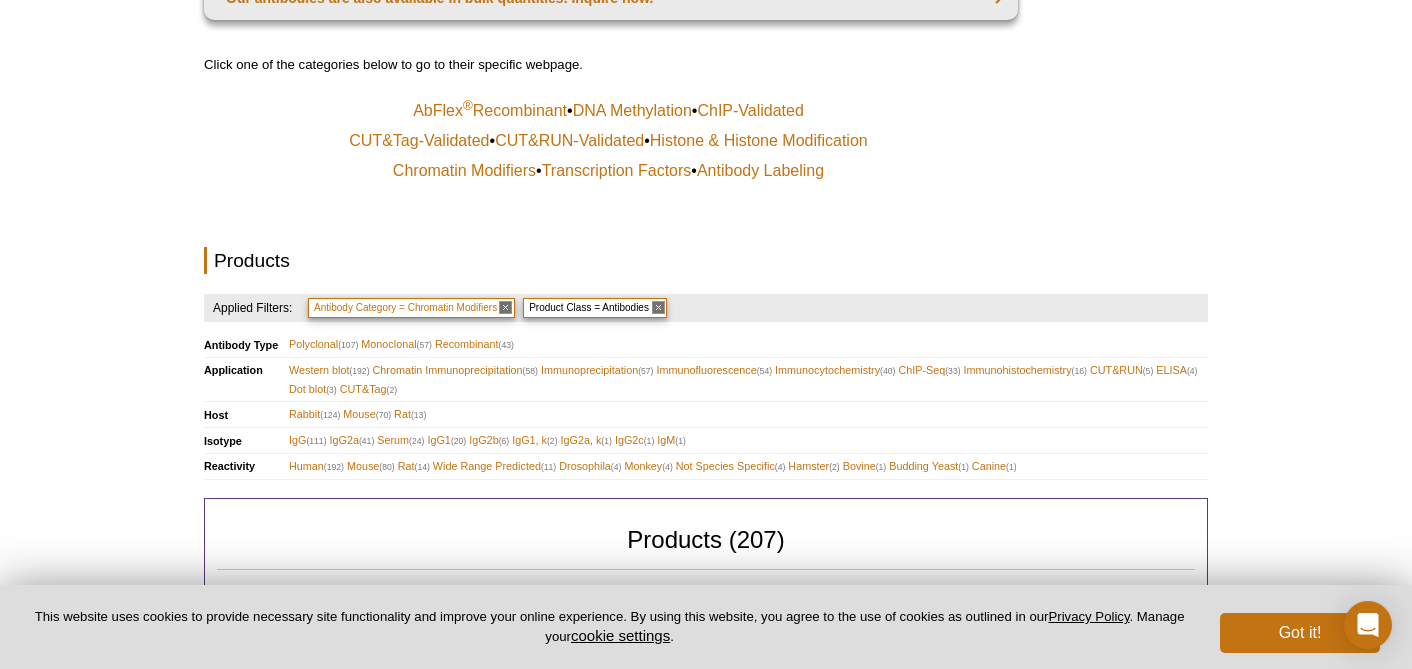 click on "Antibody Category = Chromatin Modifiers" at bounding box center (411, 308) 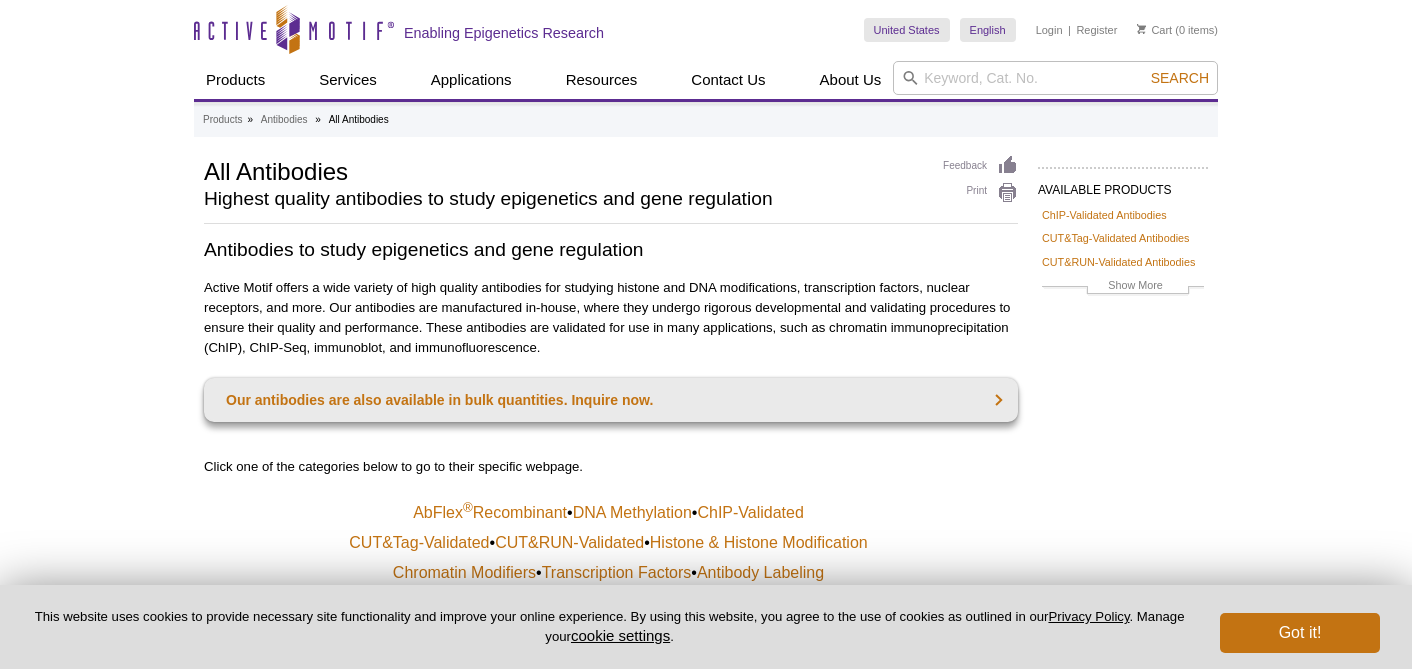 scroll, scrollTop: 0, scrollLeft: 0, axis: both 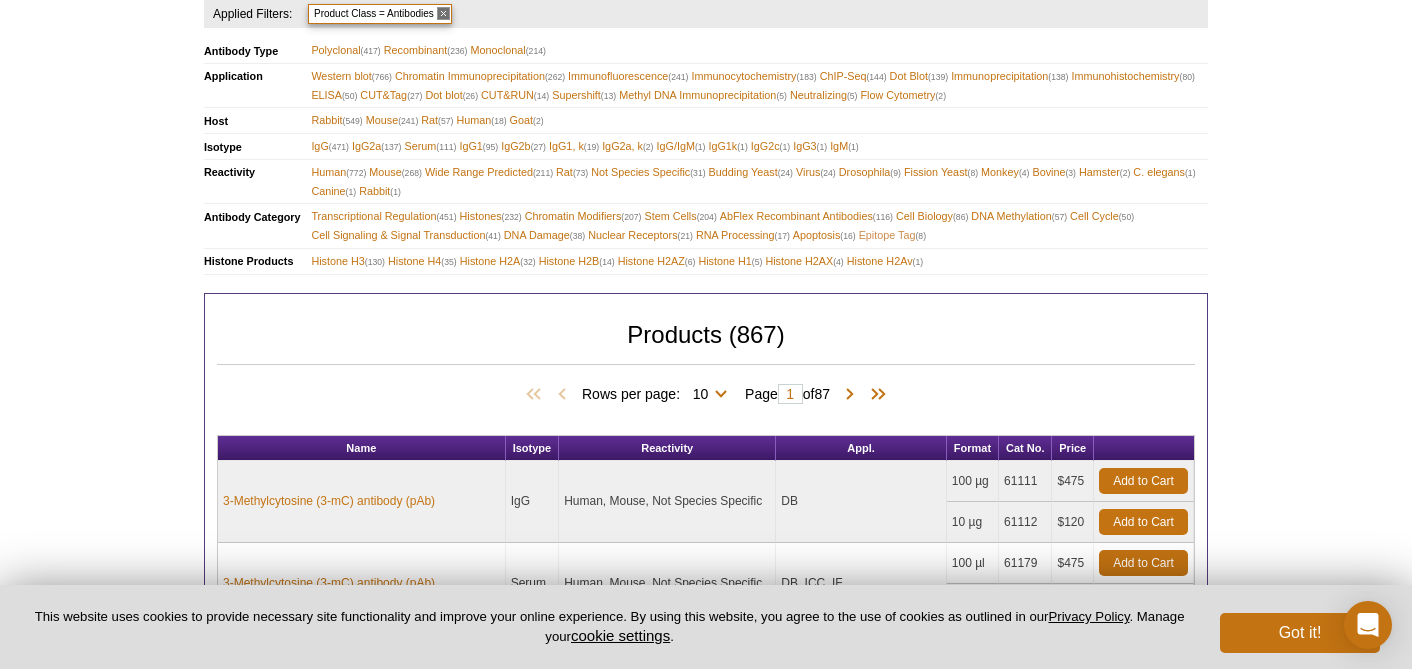 click on "Epitope Tag  (8)" at bounding box center (892, 235) 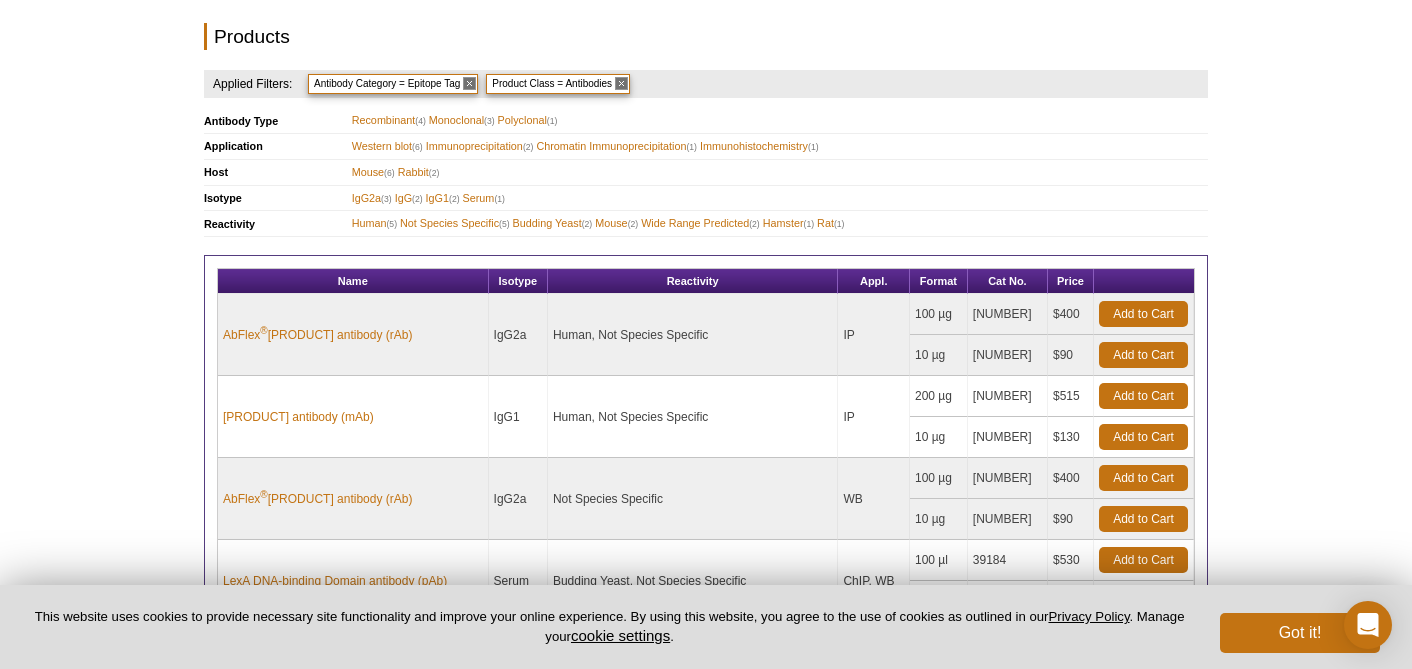 scroll, scrollTop: 626, scrollLeft: 0, axis: vertical 